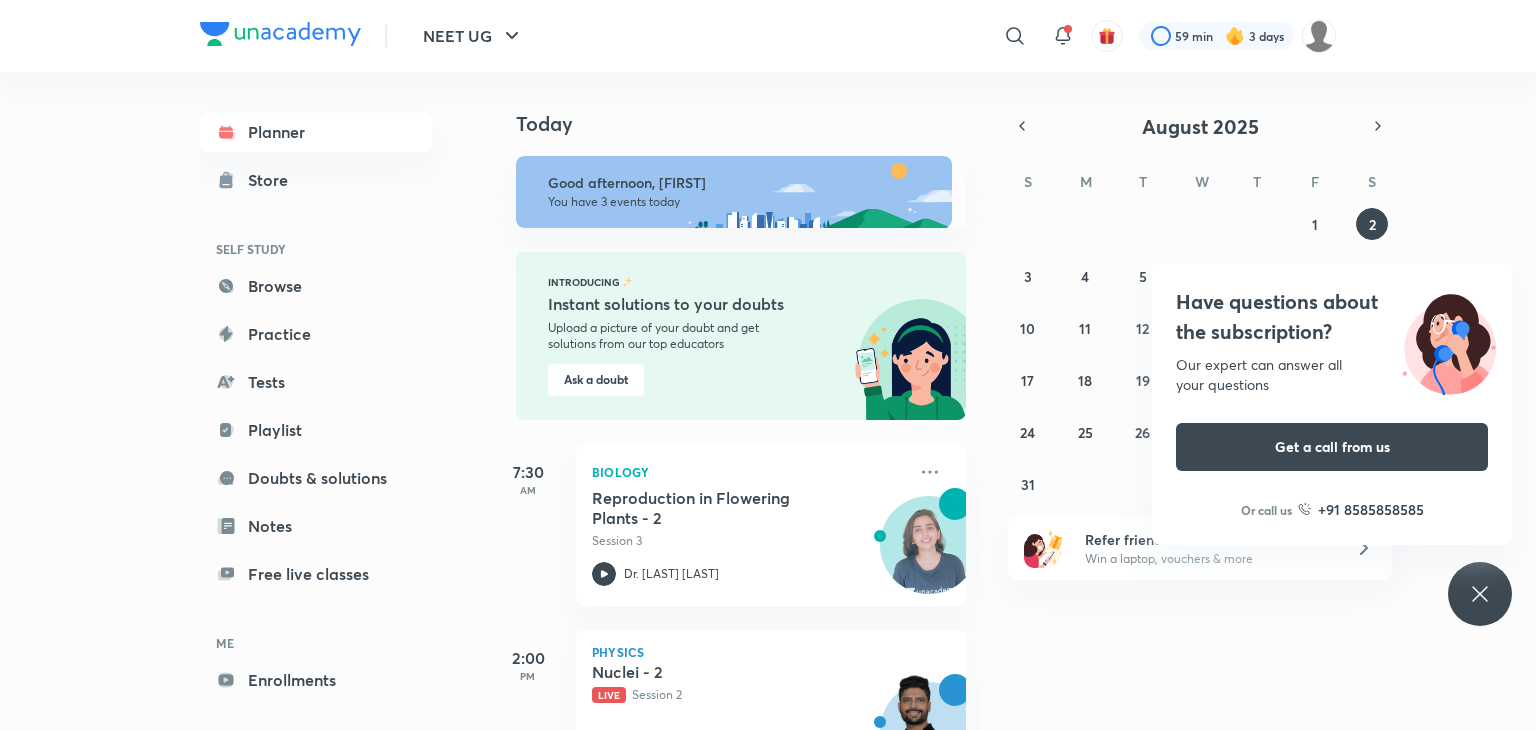 scroll, scrollTop: 0, scrollLeft: 0, axis: both 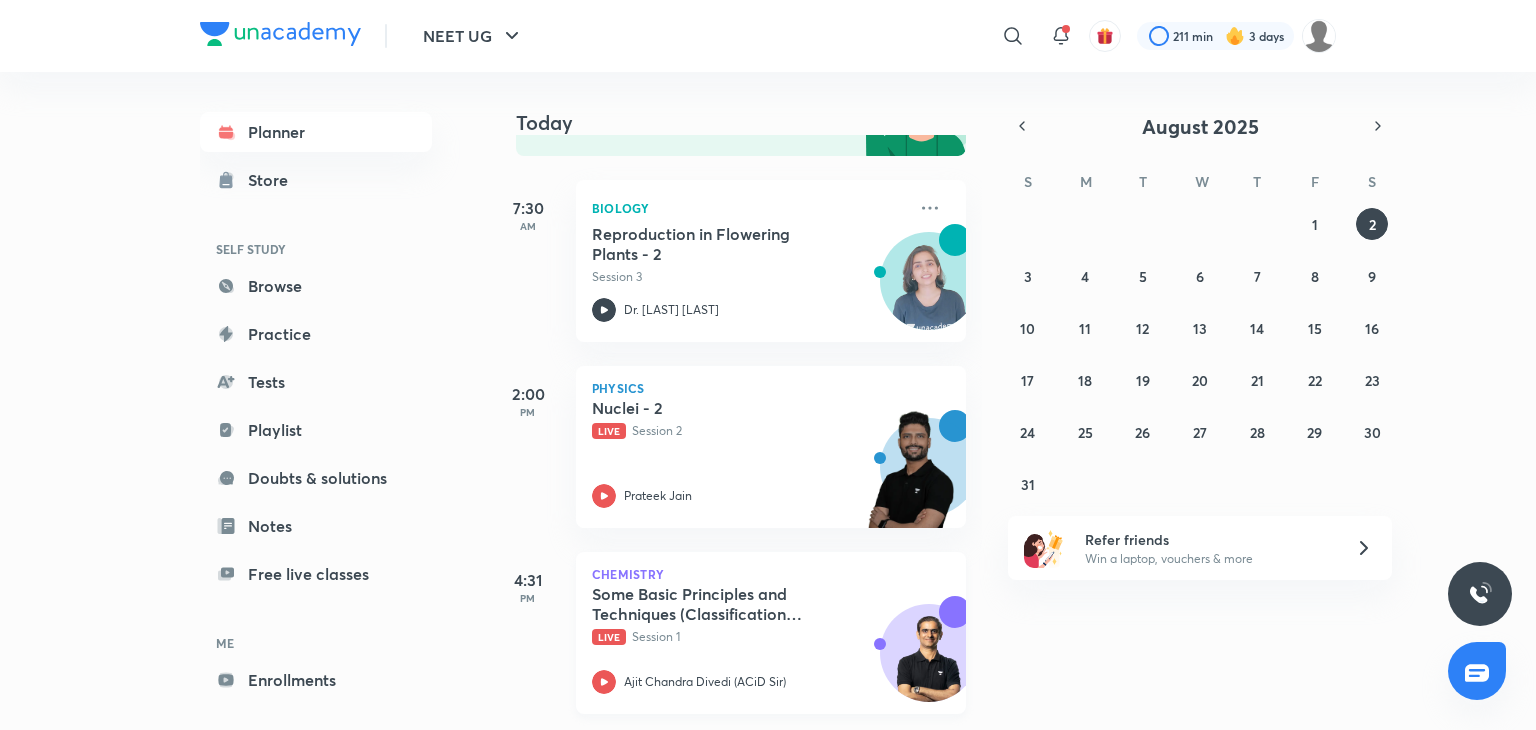 click 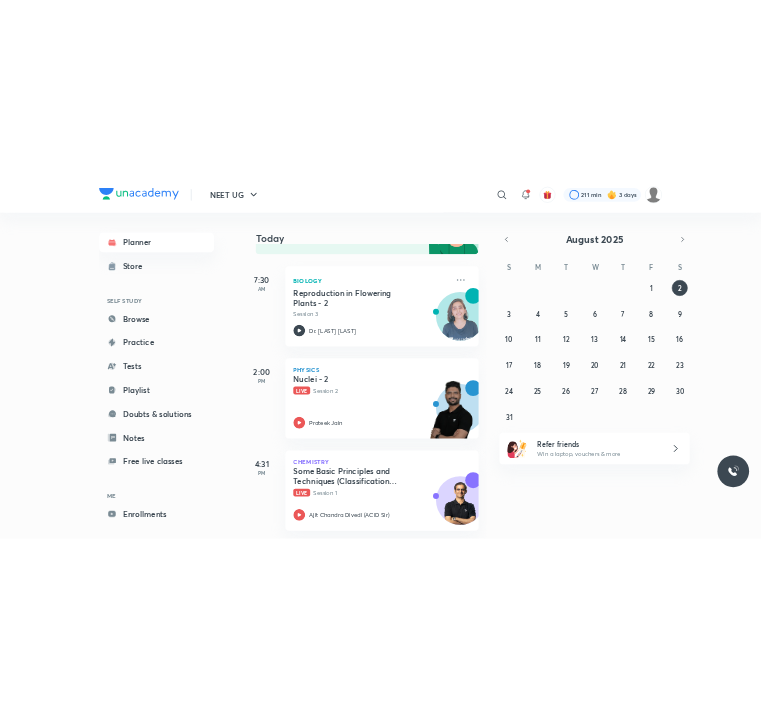 scroll, scrollTop: 279, scrollLeft: 0, axis: vertical 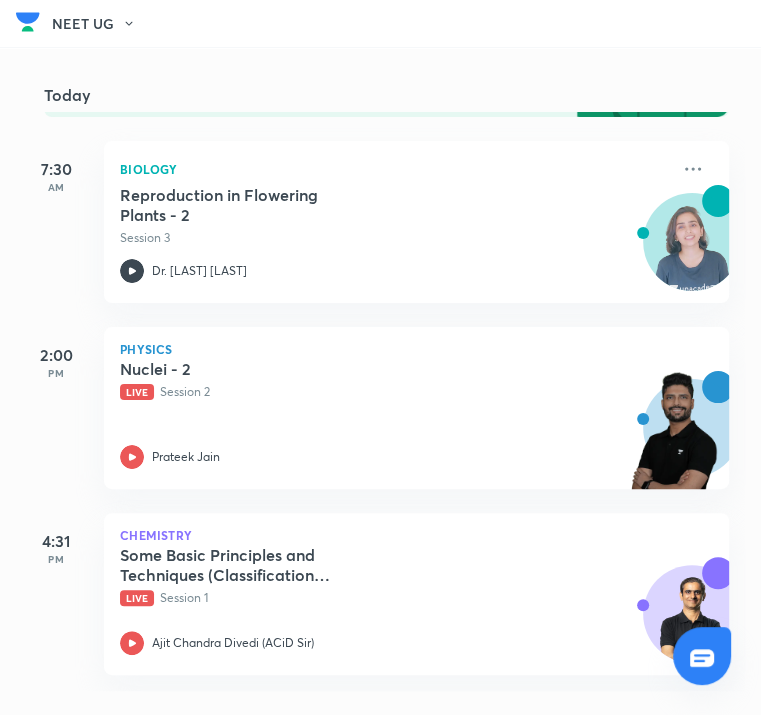 click on "Planner Store SELF STUDY Browse Practice Tests Playlist Doubts & solutions Notes Free live classes ME Enrollments Saved" at bounding box center (0, 0) 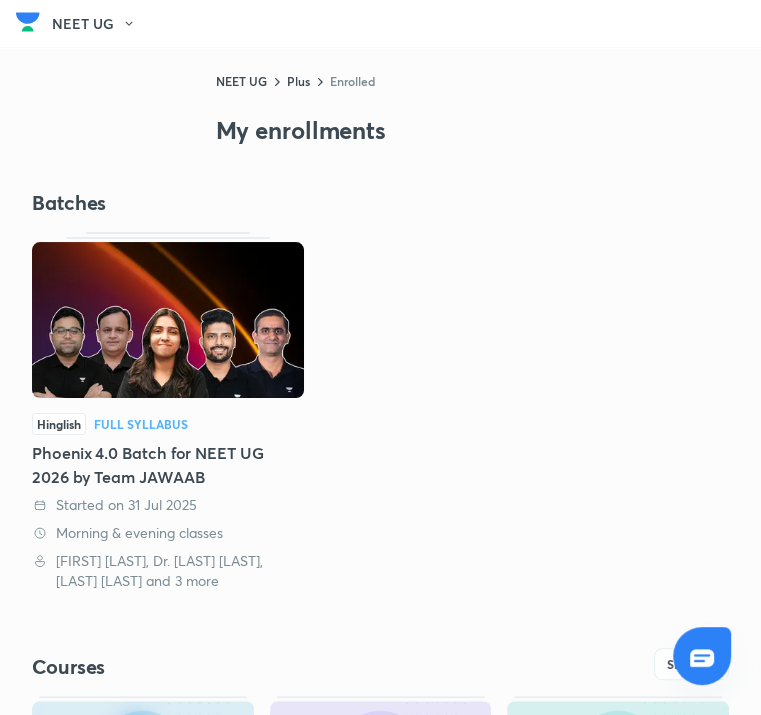click at bounding box center (168, 320) 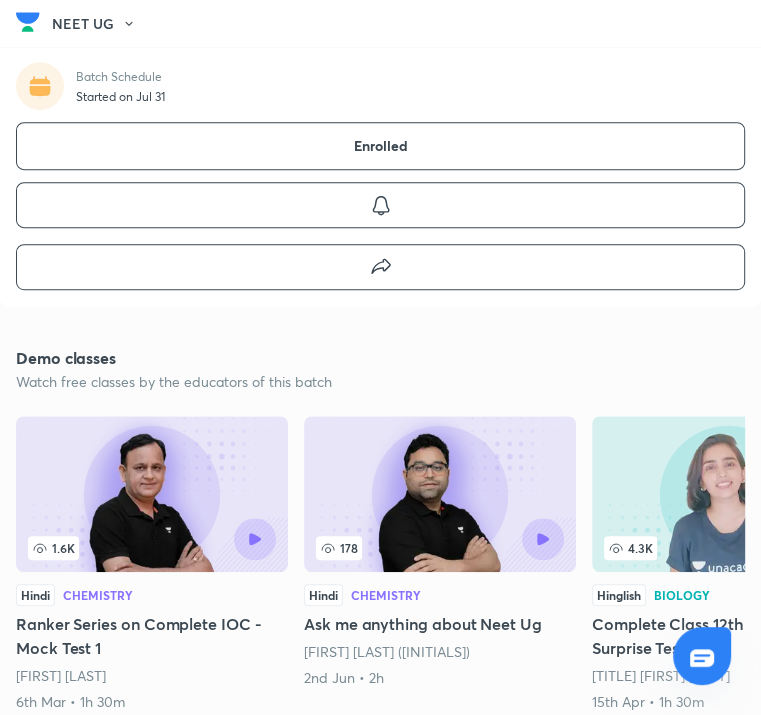 scroll, scrollTop: 0, scrollLeft: 0, axis: both 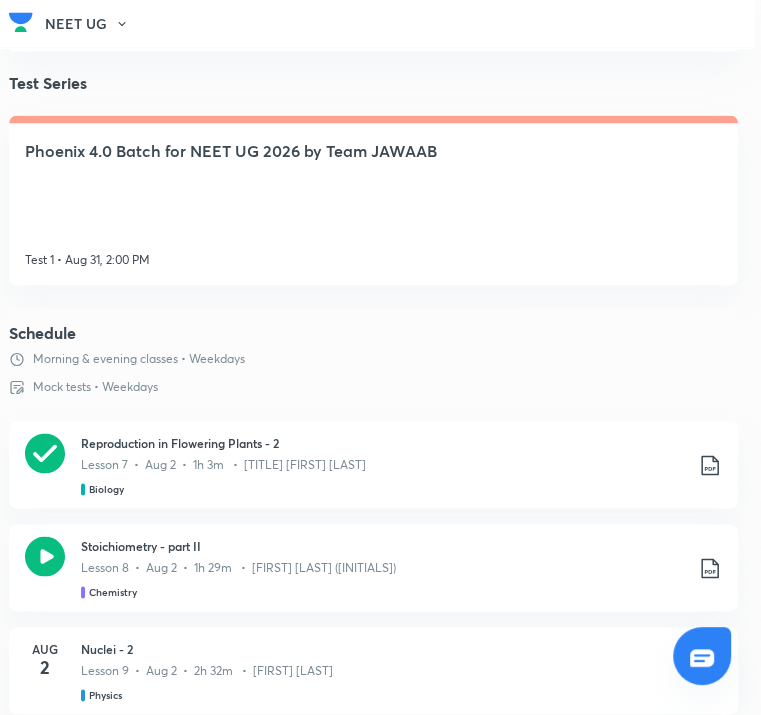 click on "Vectors - 4" at bounding box center (401, 854) 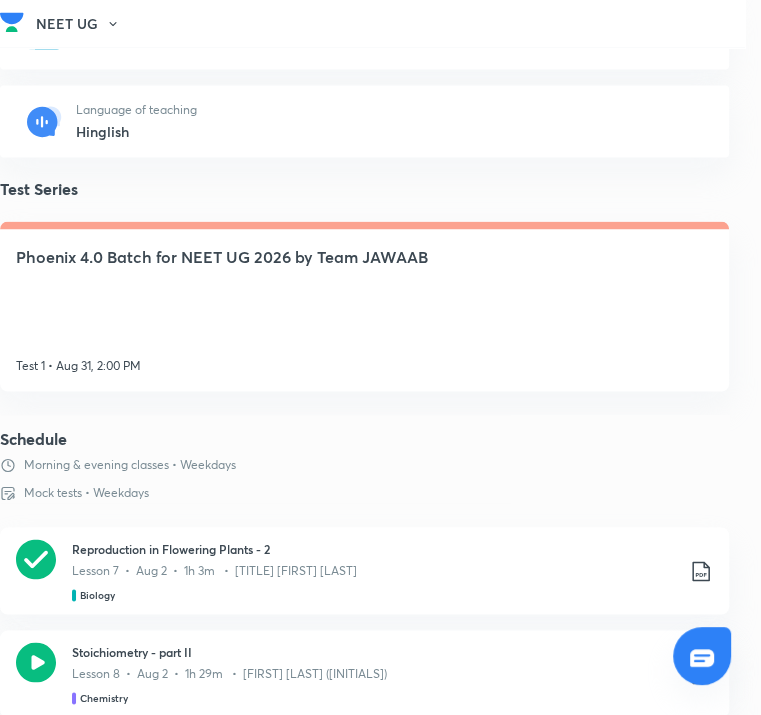 scroll, scrollTop: 1402, scrollLeft: 188, axis: both 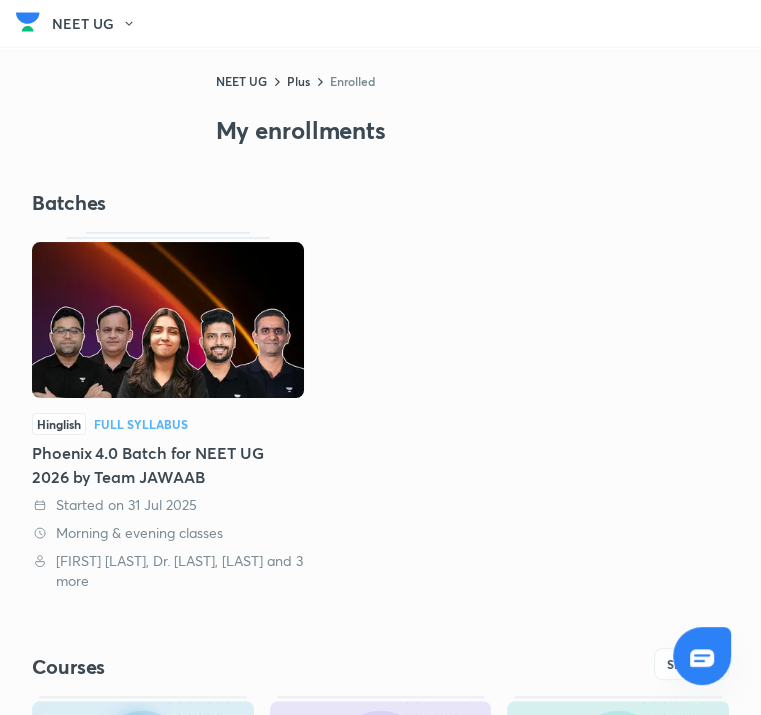 click on "Planner" at bounding box center (0, 0) 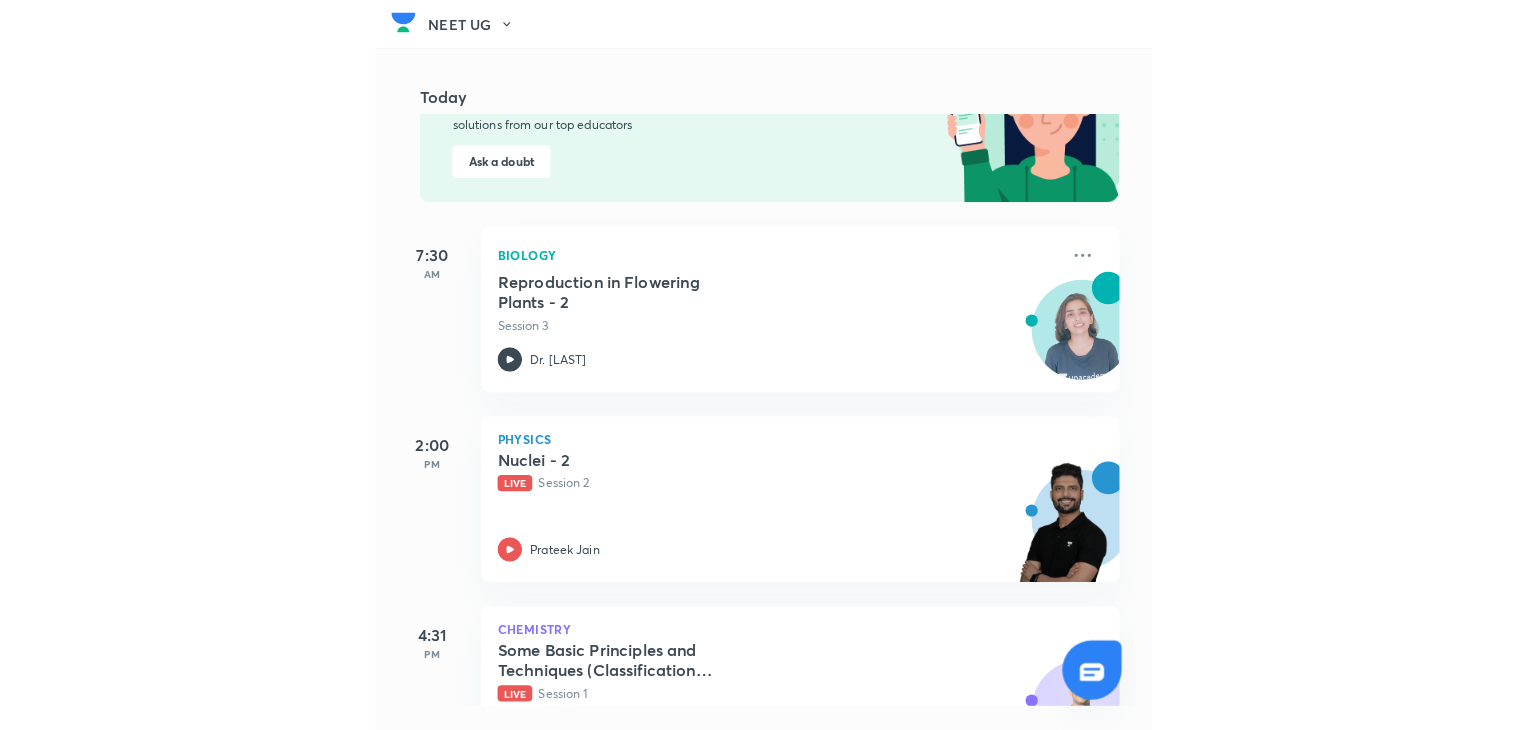 scroll, scrollTop: 279, scrollLeft: 0, axis: vertical 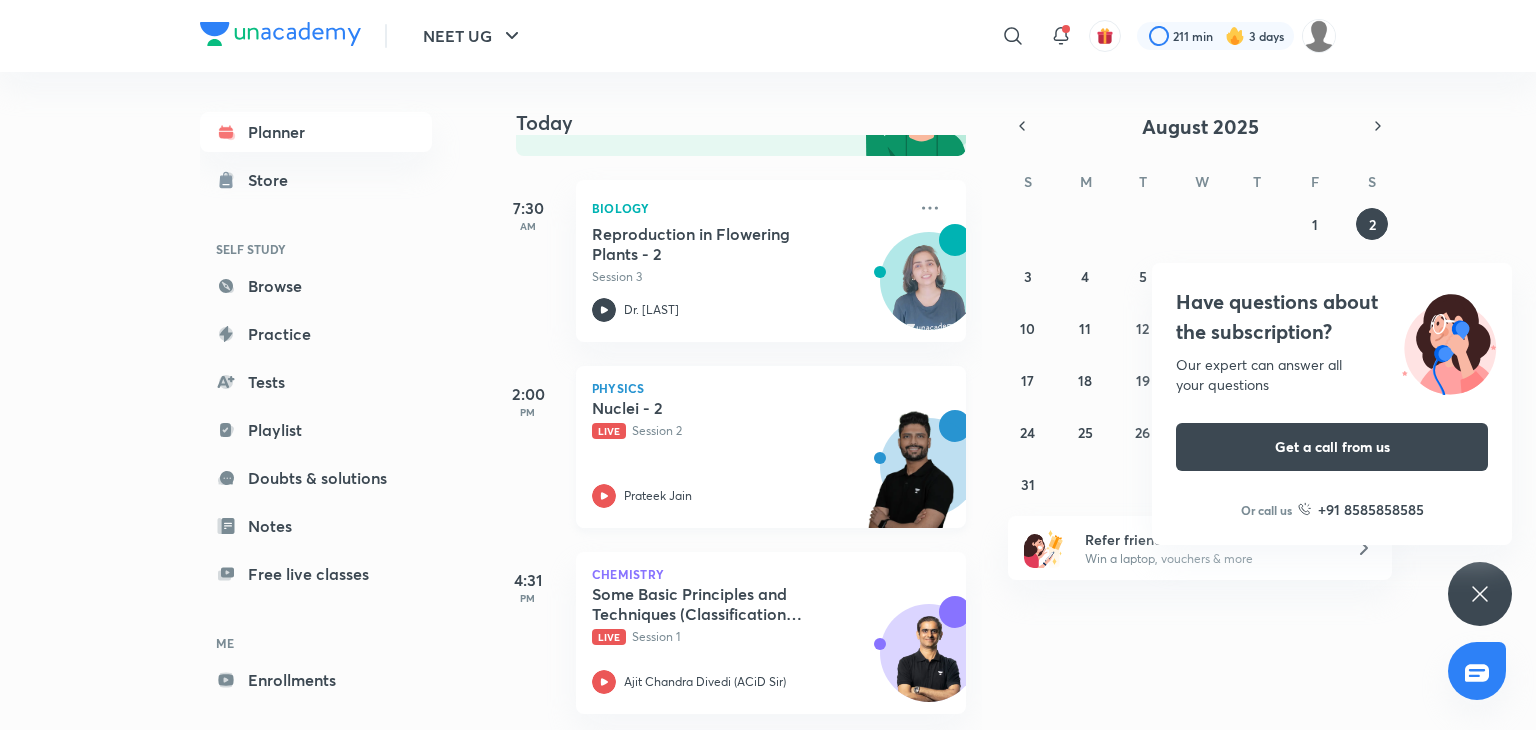 click at bounding box center (911, 479) 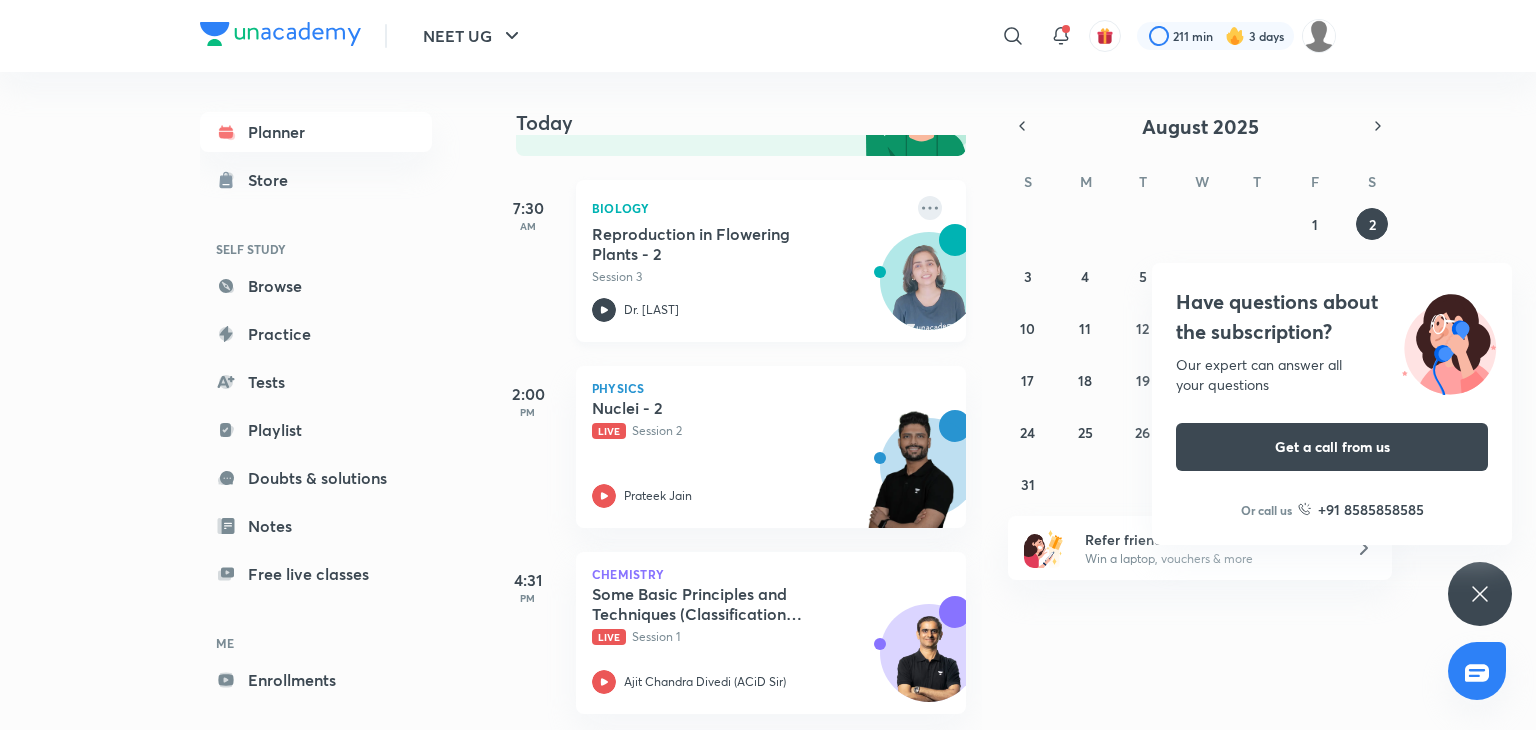 click 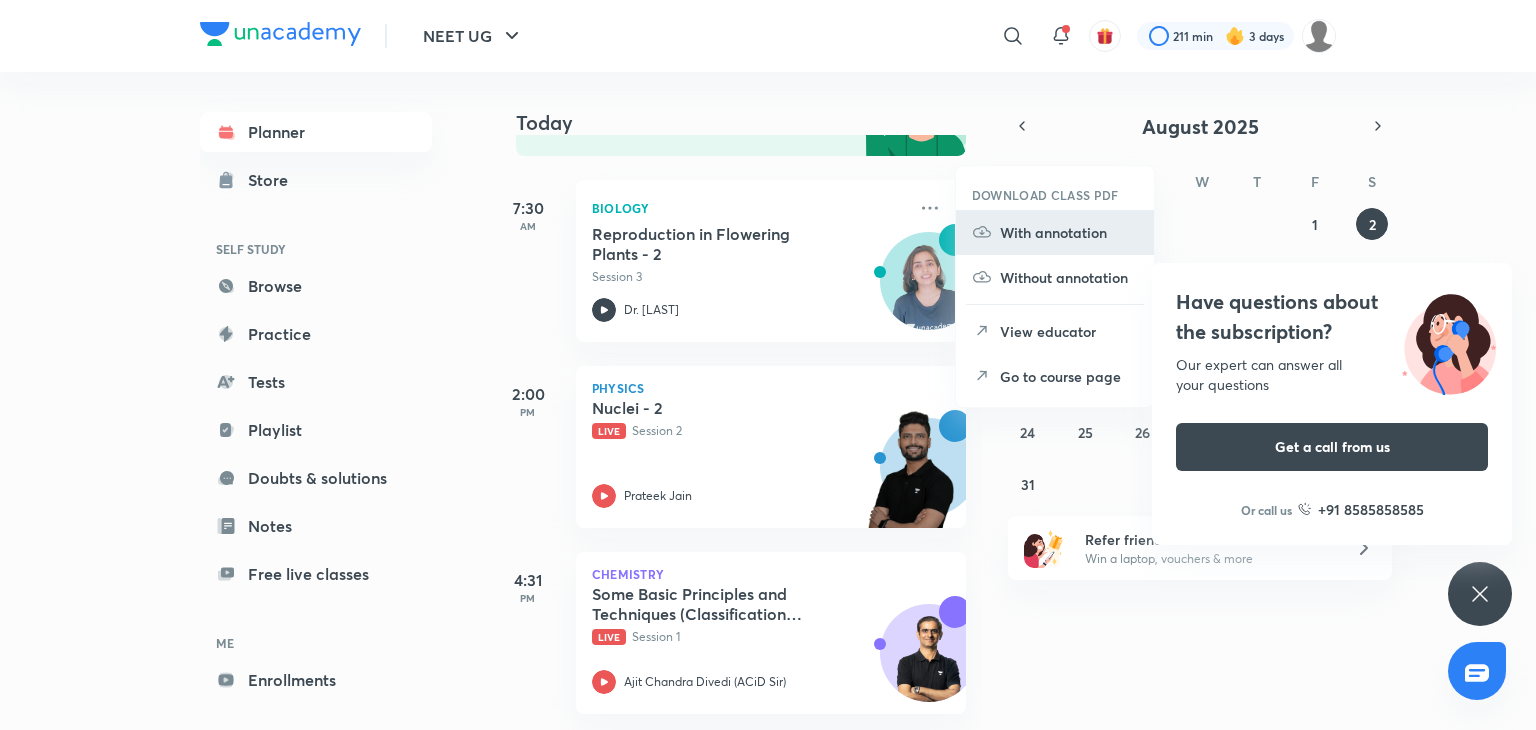 click on "With annotation" at bounding box center (1069, 232) 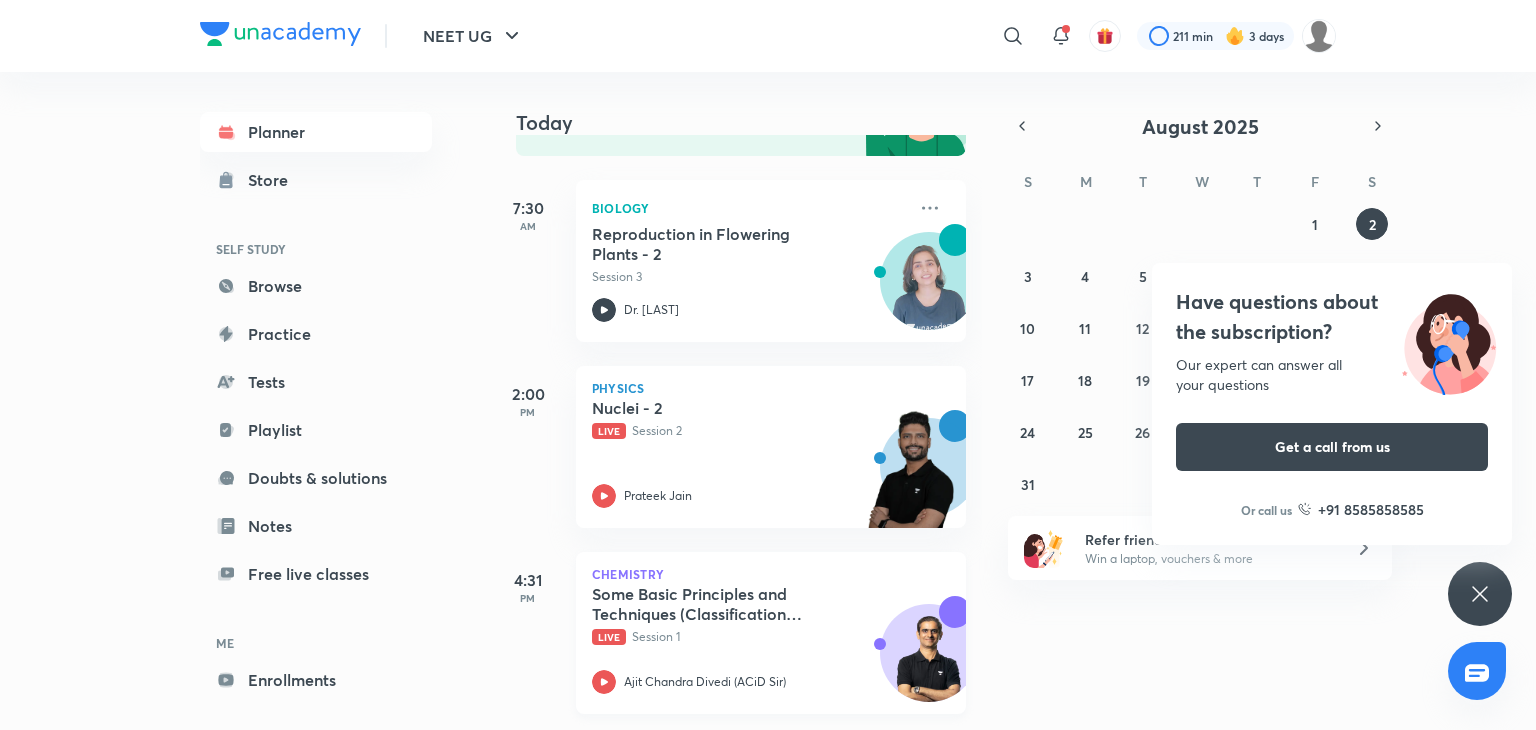 click 